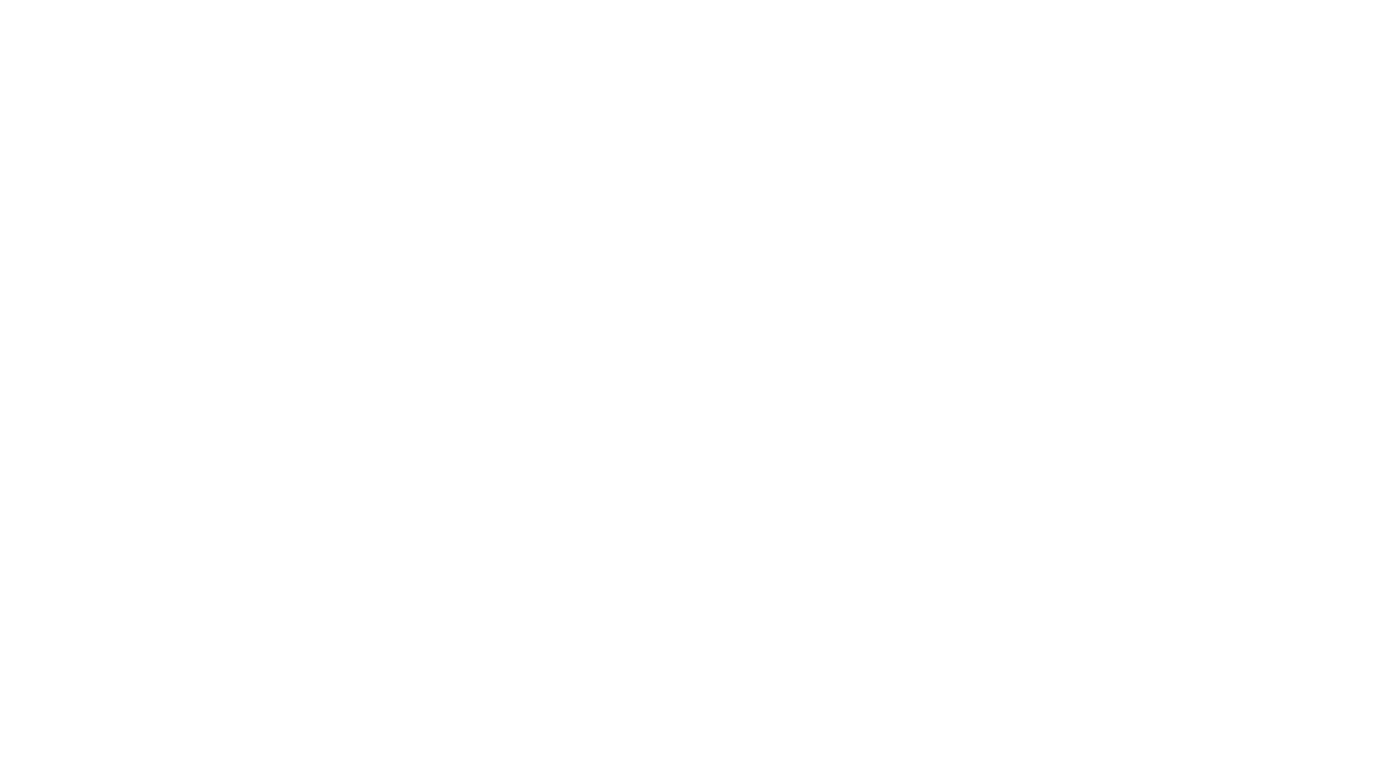 scroll, scrollTop: 0, scrollLeft: 0, axis: both 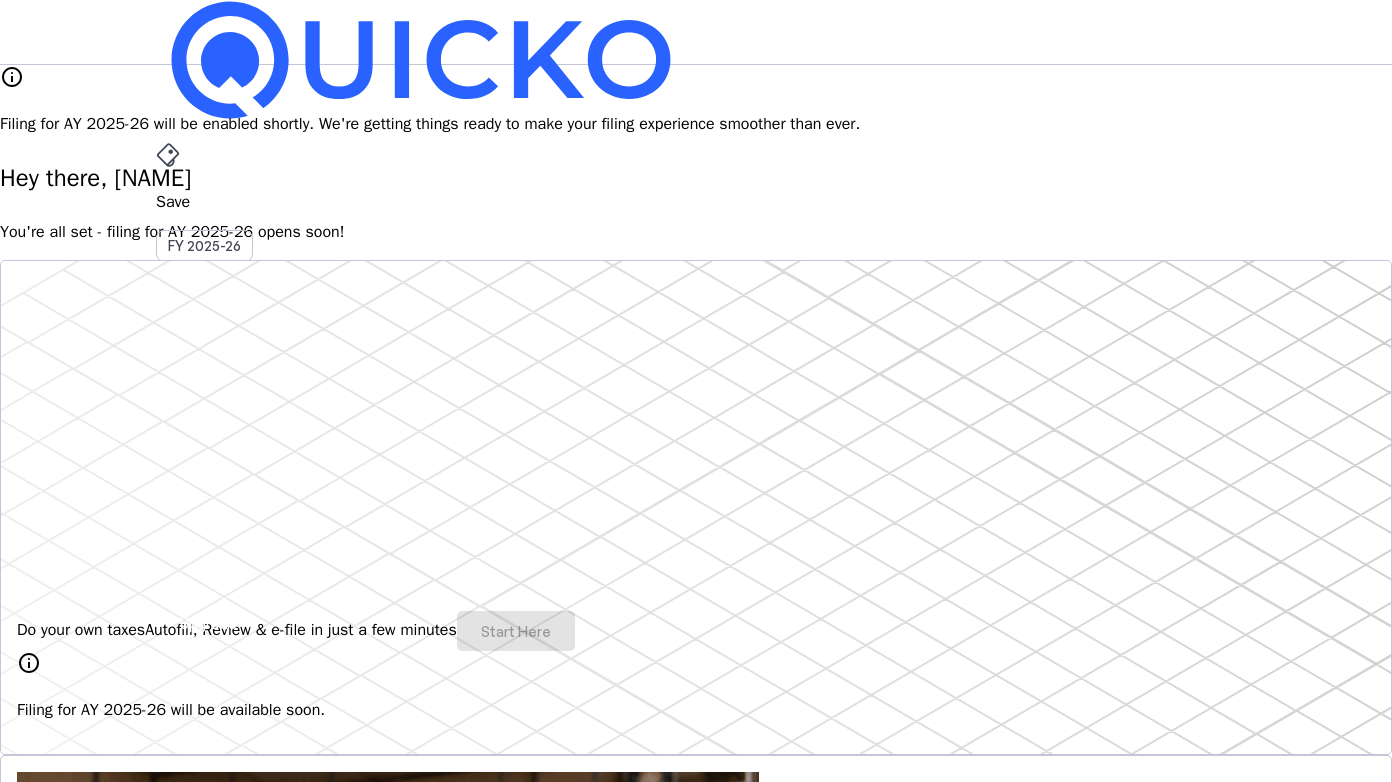 click on "AY 2025-26" at bounding box center [205, 452] 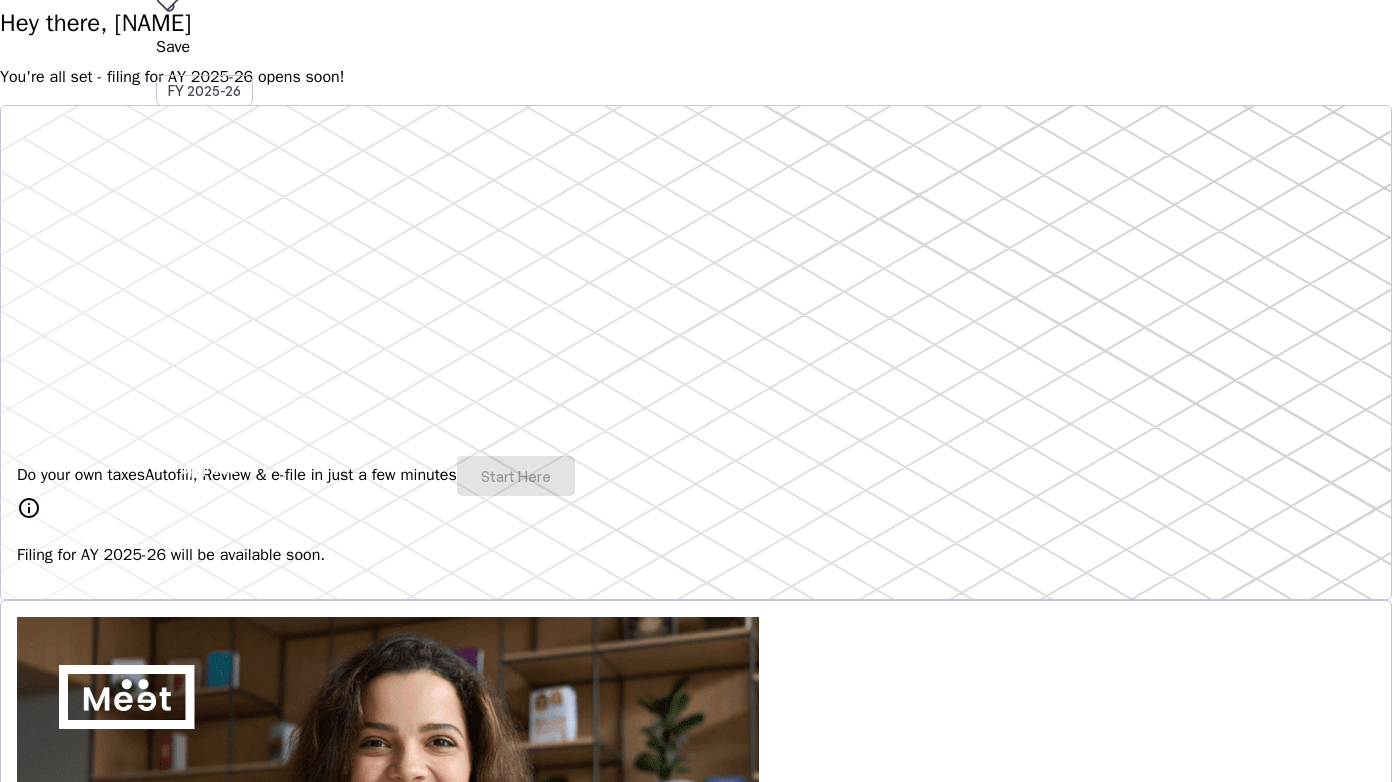 scroll, scrollTop: 0, scrollLeft: 0, axis: both 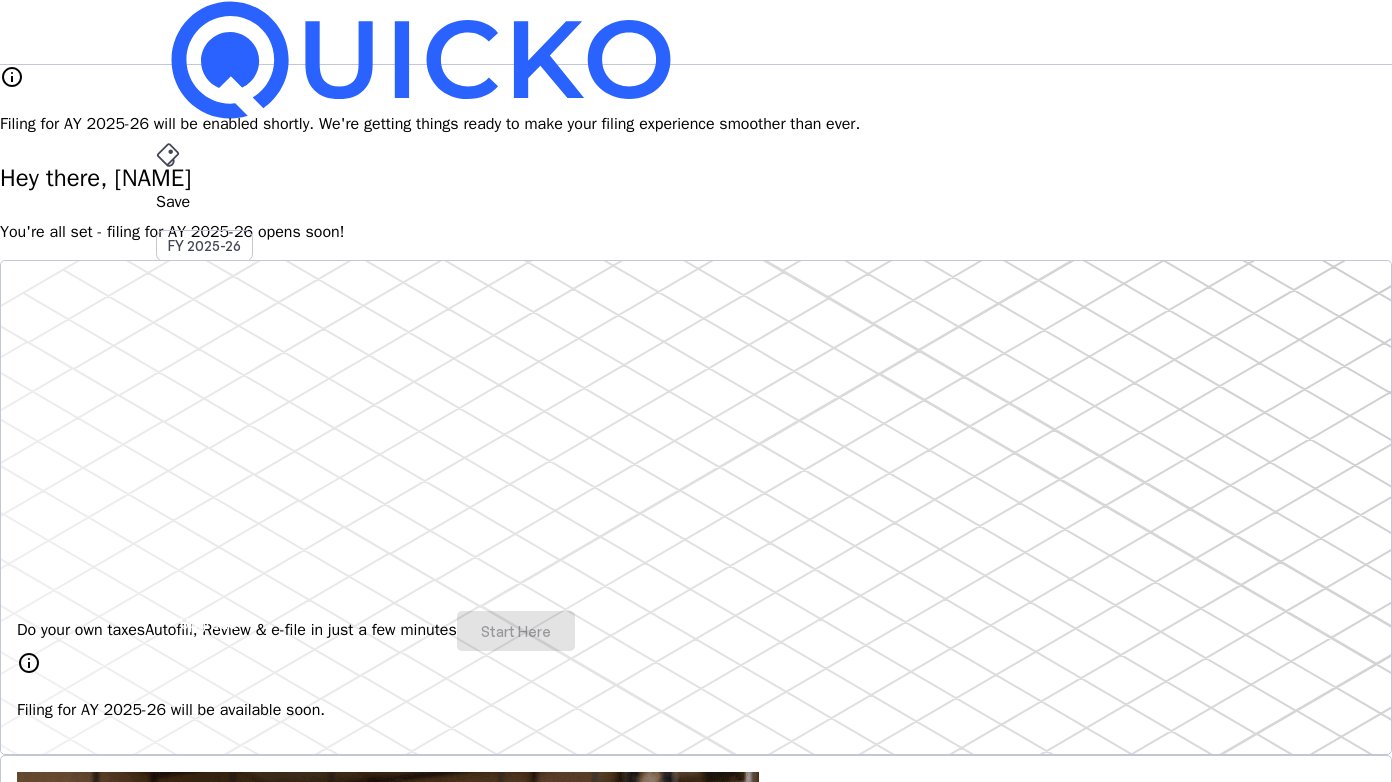 click on "arrow_drop_down" at bounding box center (168, 536) 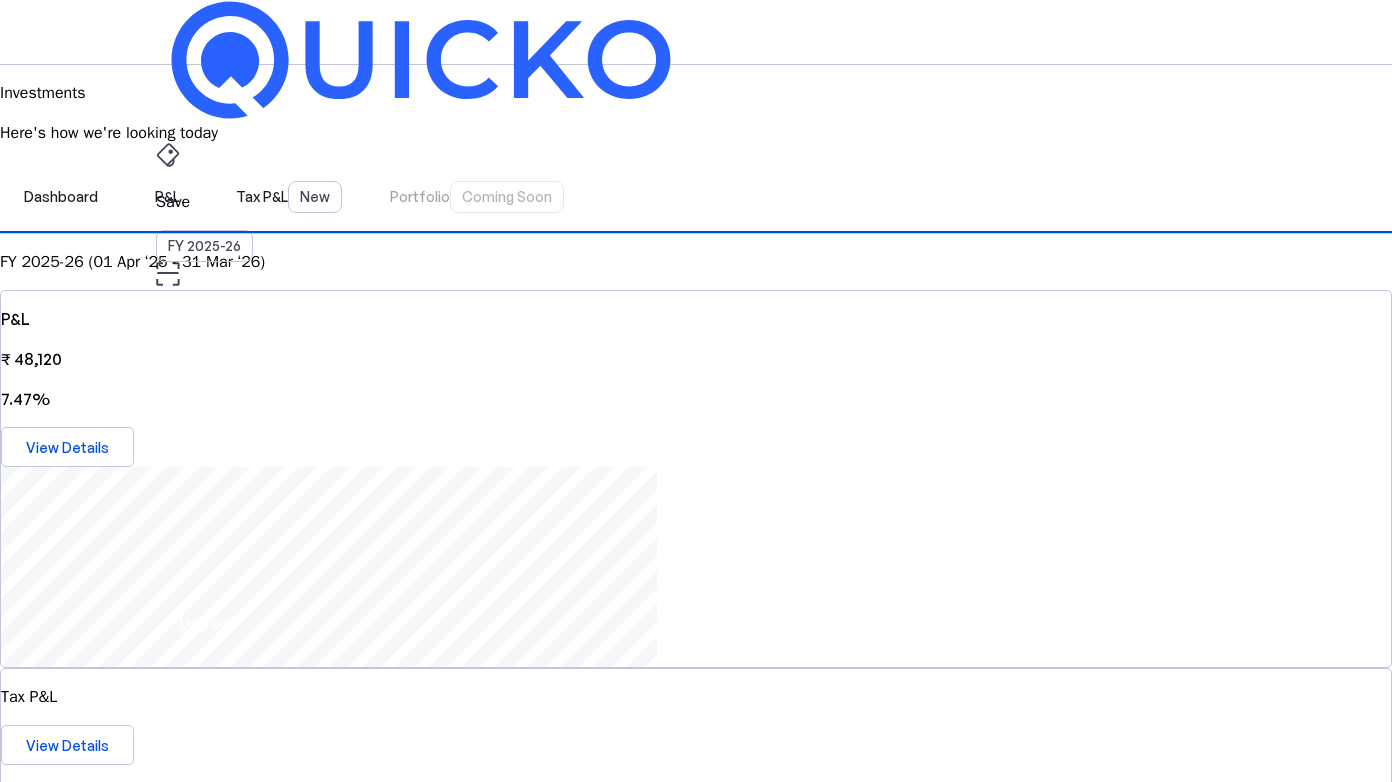 click on "Connect Account" at bounding box center (705, 2513) 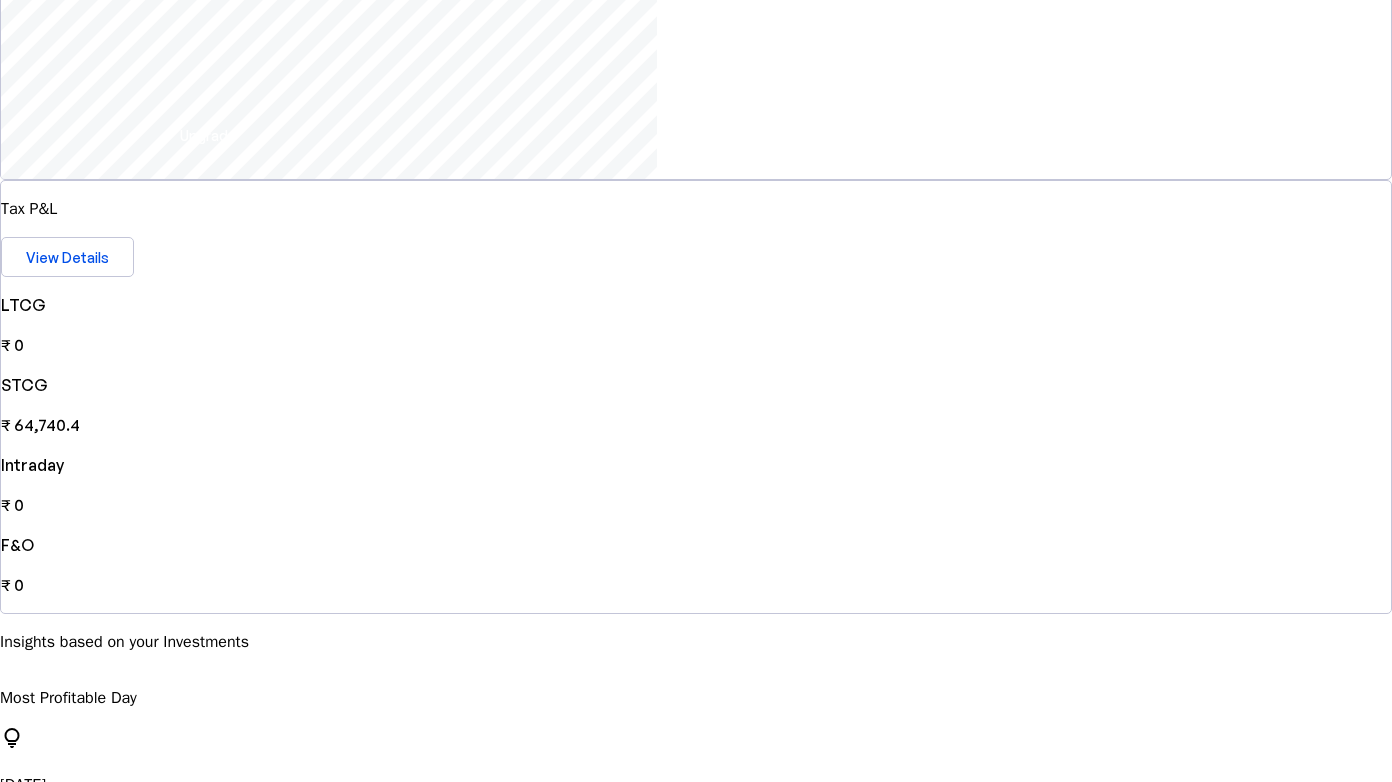scroll, scrollTop: 388, scrollLeft: 0, axis: vertical 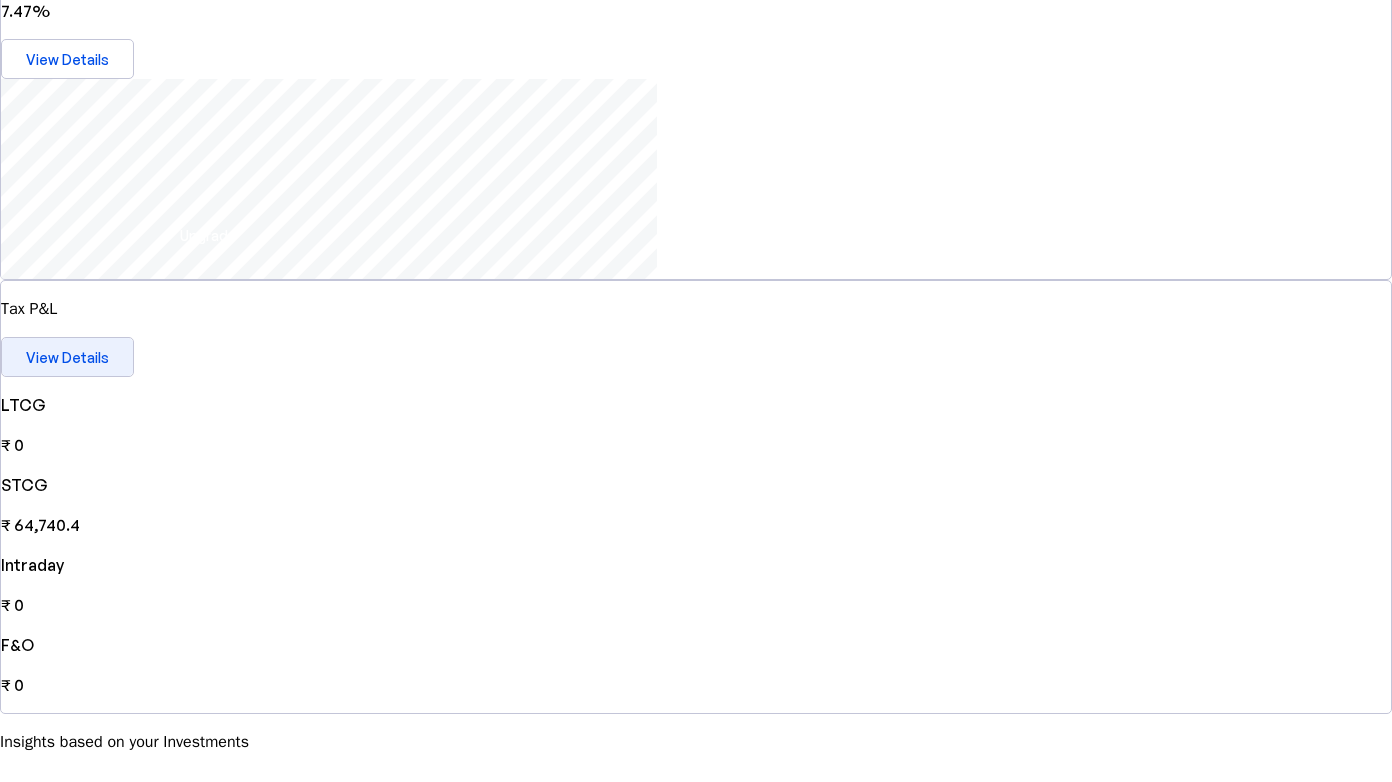click on "View Details" at bounding box center (67, 357) 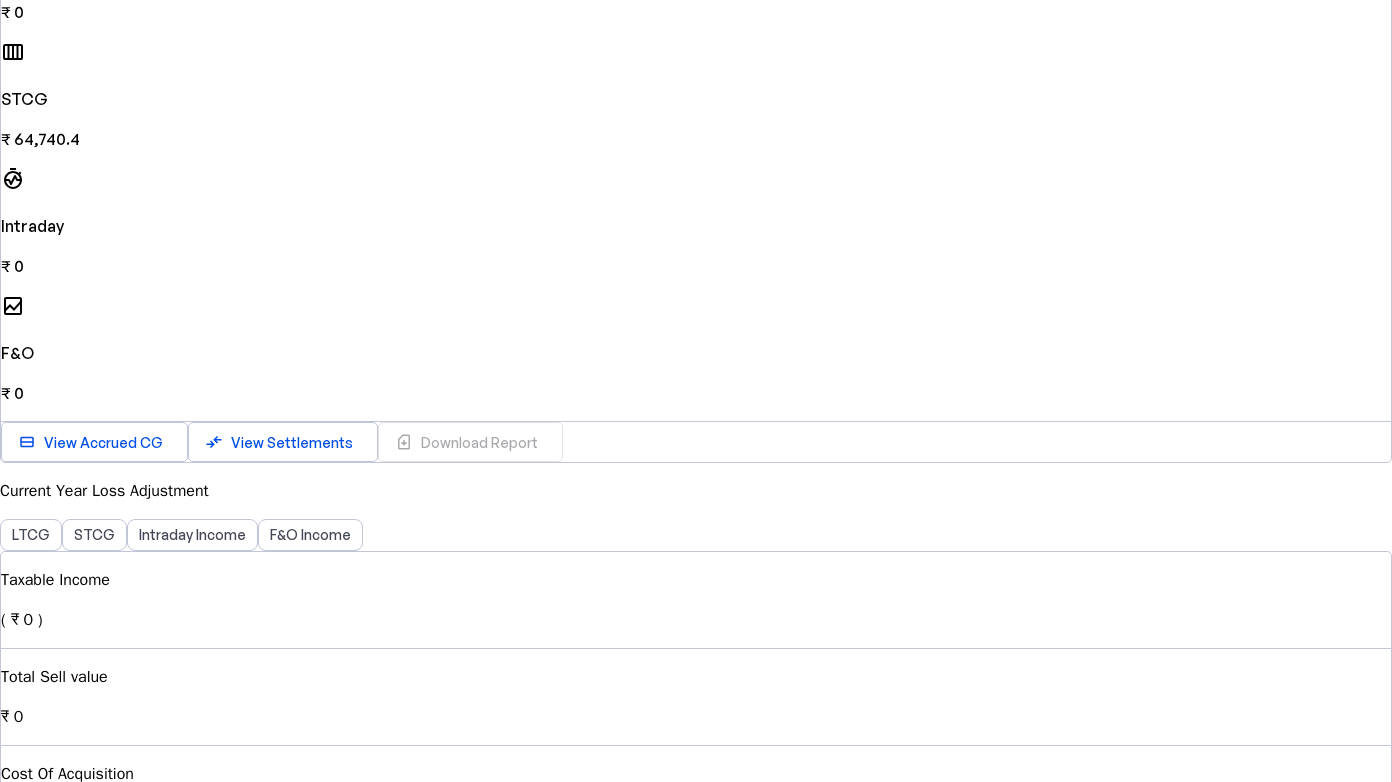 scroll, scrollTop: 205, scrollLeft: 0, axis: vertical 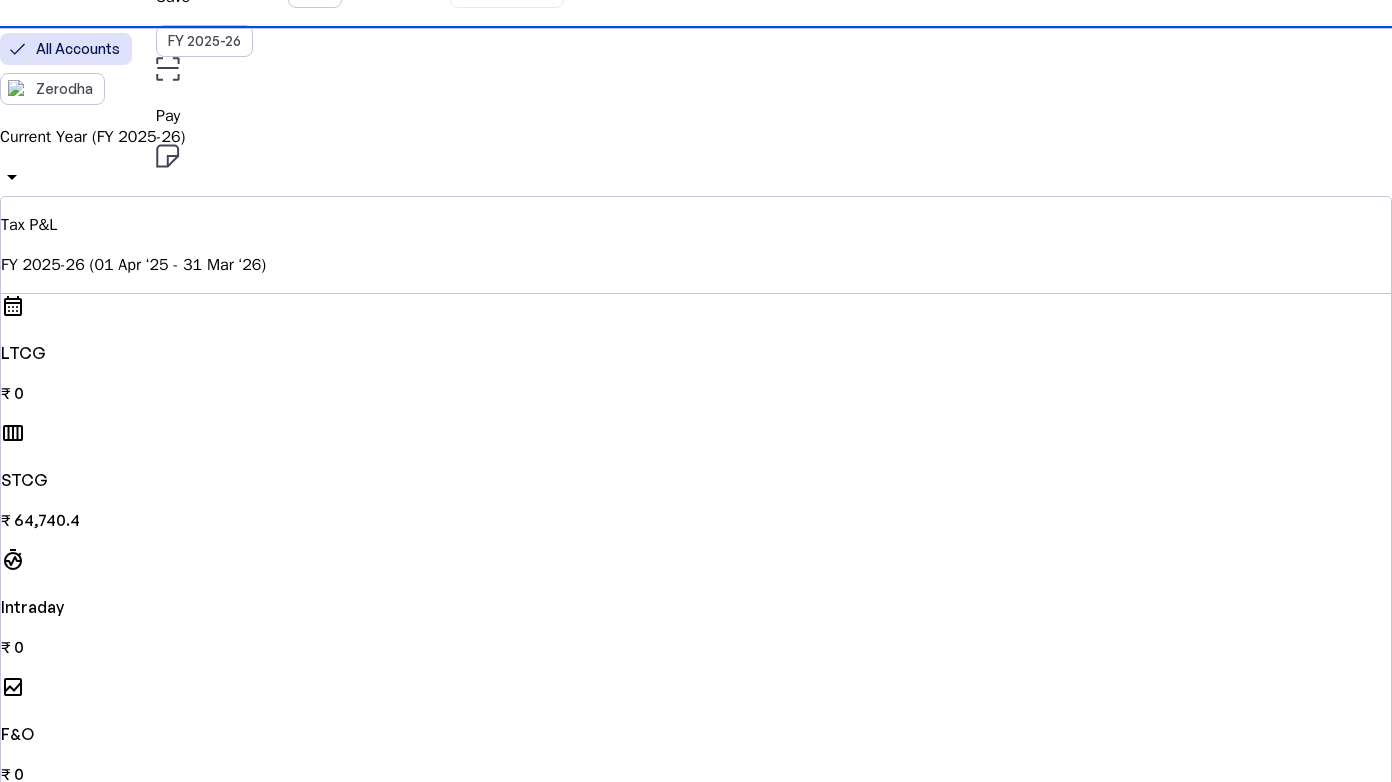click on "Intraday Income" at bounding box center (192, 916) 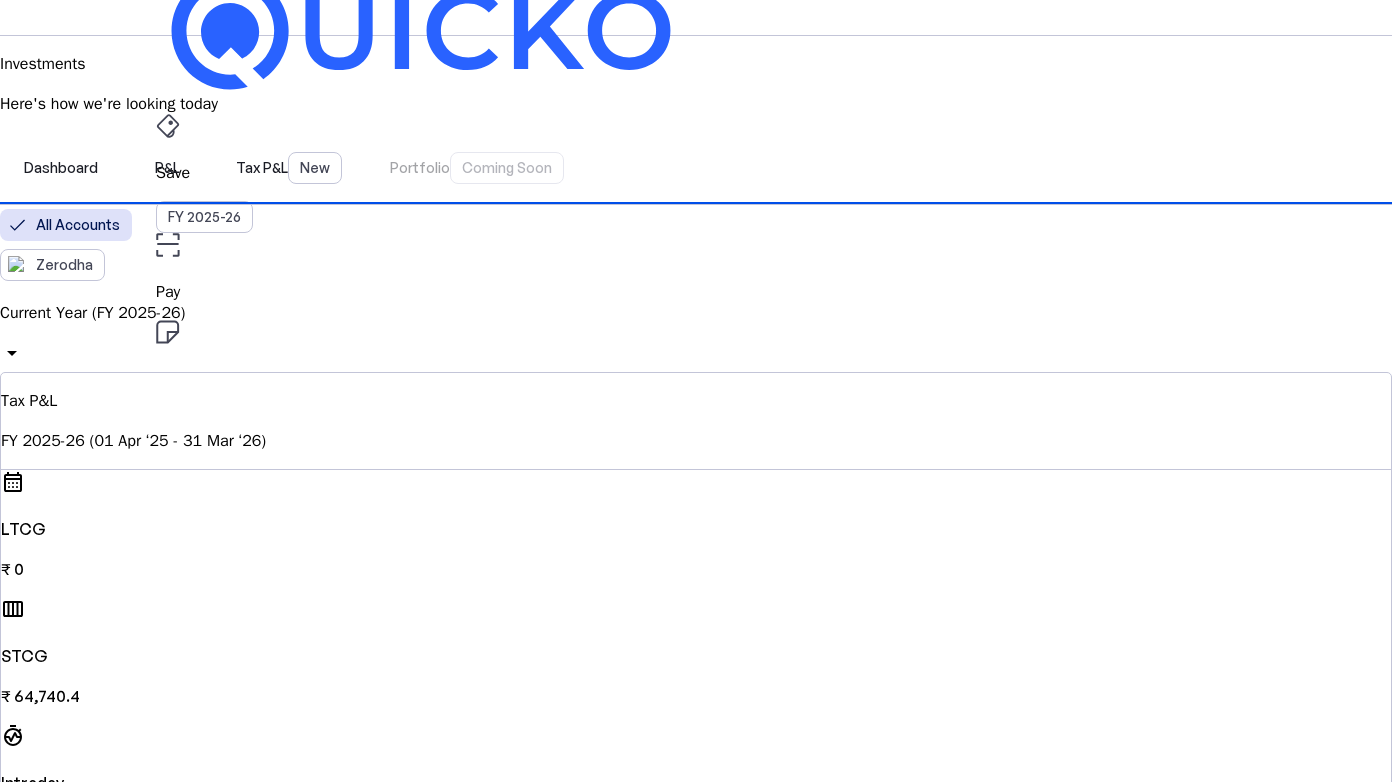 scroll, scrollTop: 0, scrollLeft: 0, axis: both 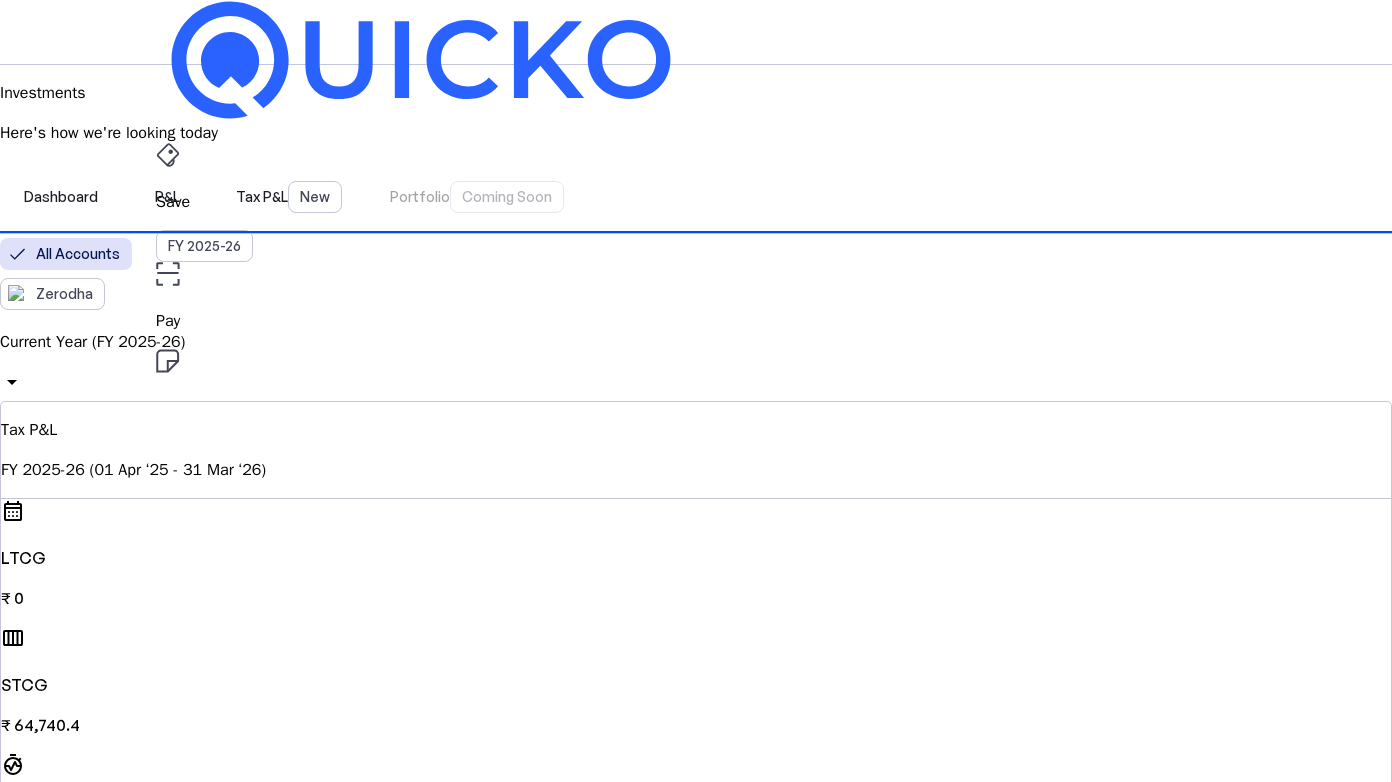 click on "arrow_drop_down" at bounding box center (12, 382) 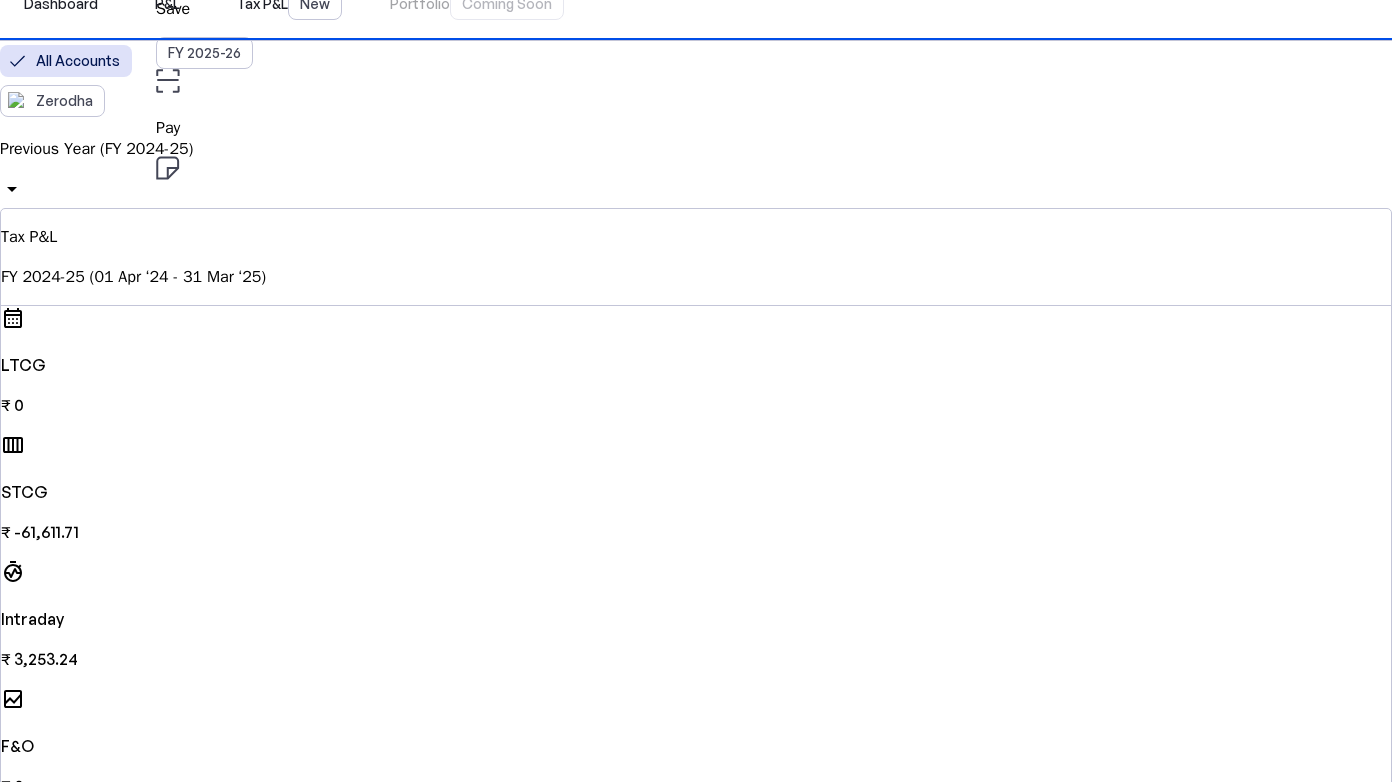 scroll, scrollTop: 300, scrollLeft: 0, axis: vertical 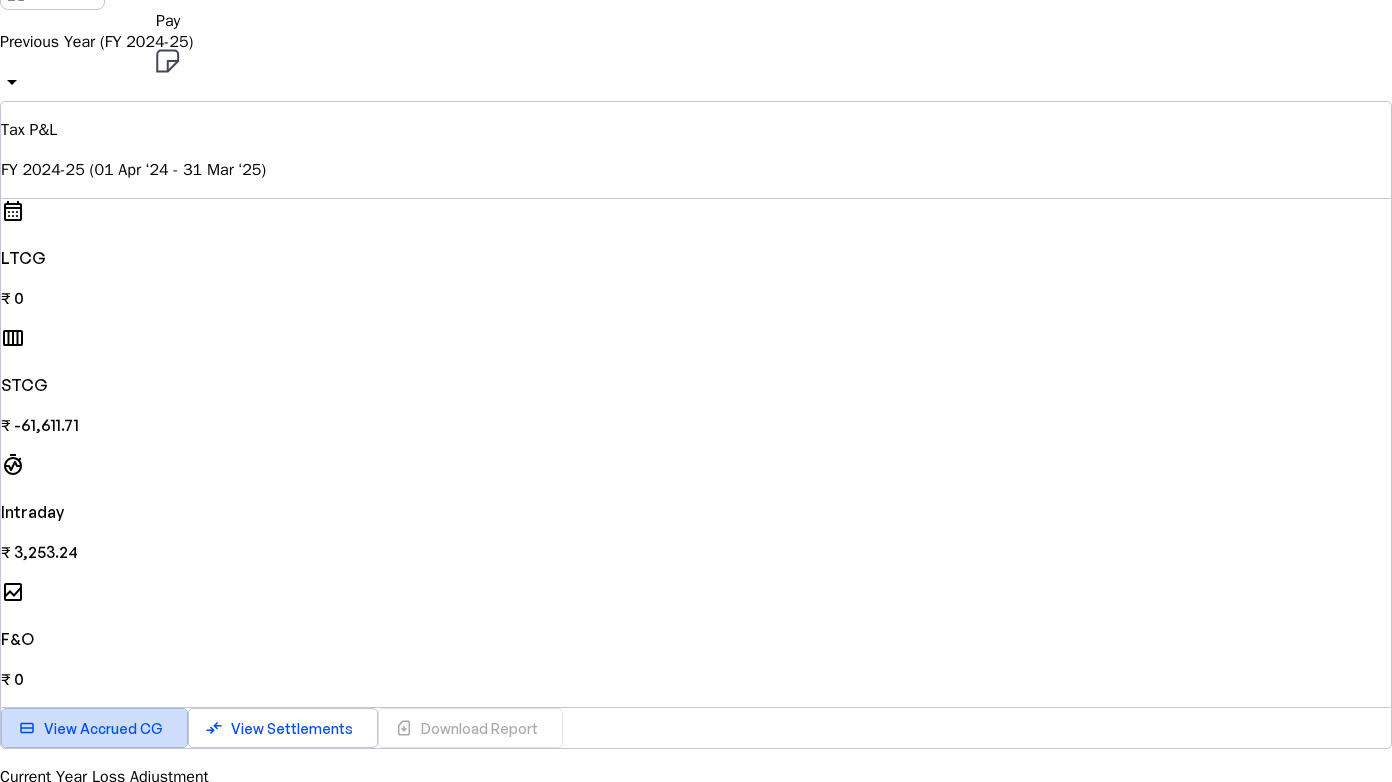 click on "View Accrued CG" at bounding box center [103, 728] 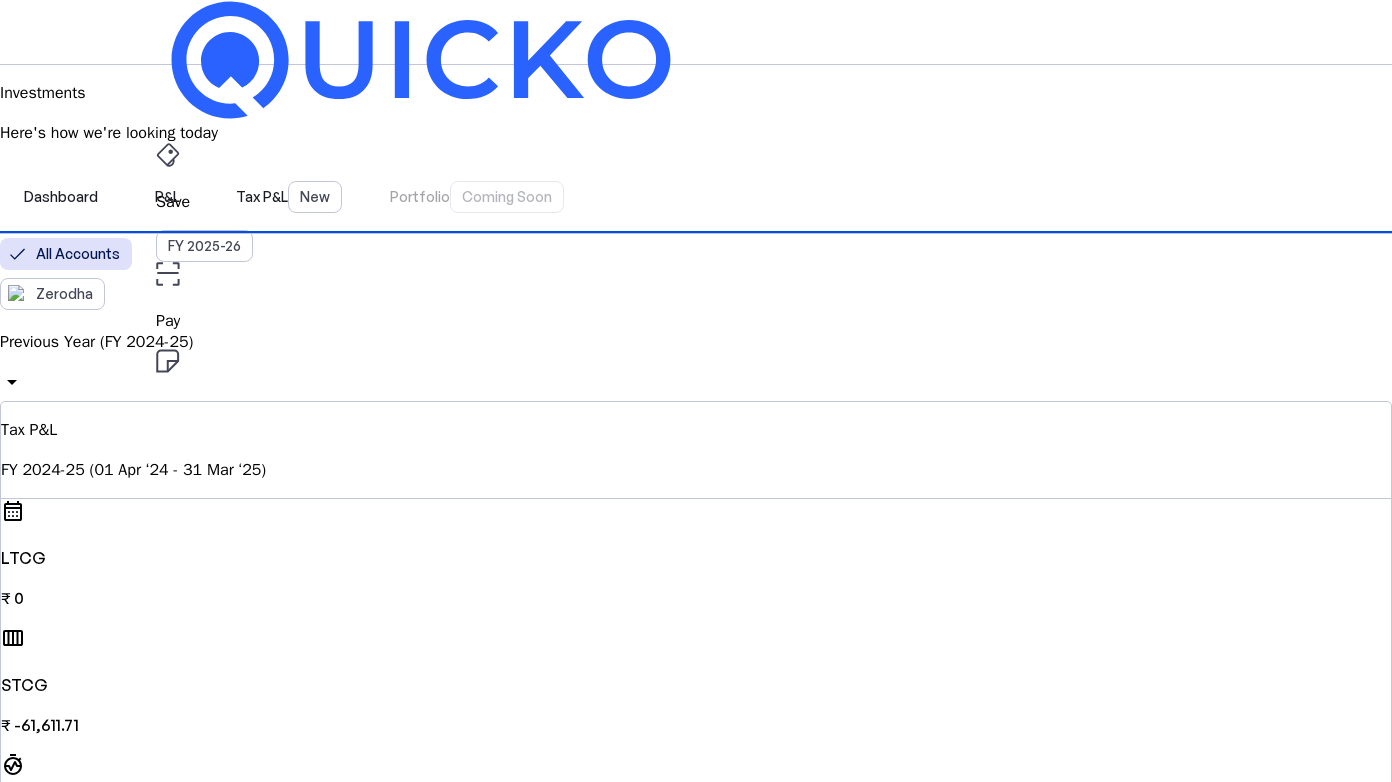 click on "arrow_drop_down" at bounding box center [89, 4894] 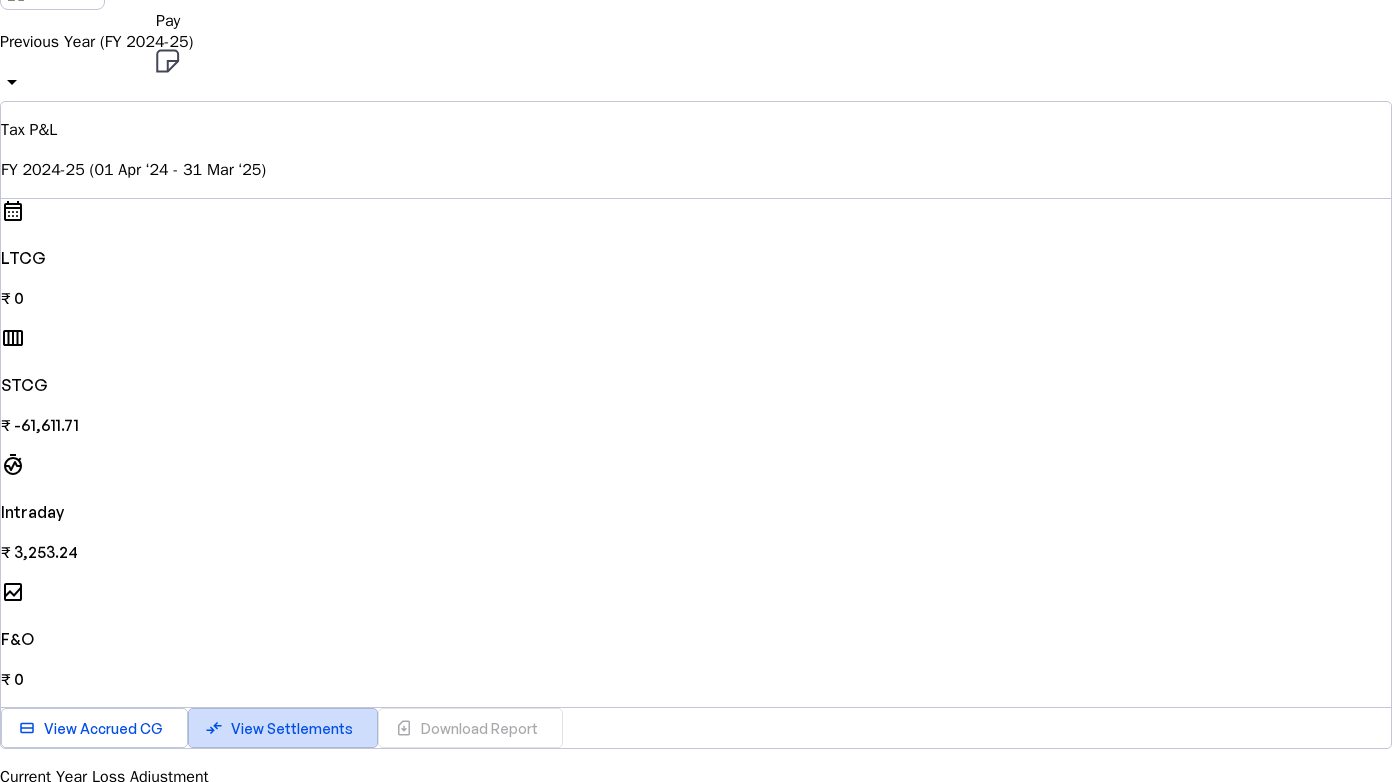 click on "View Settlements" at bounding box center [292, 728] 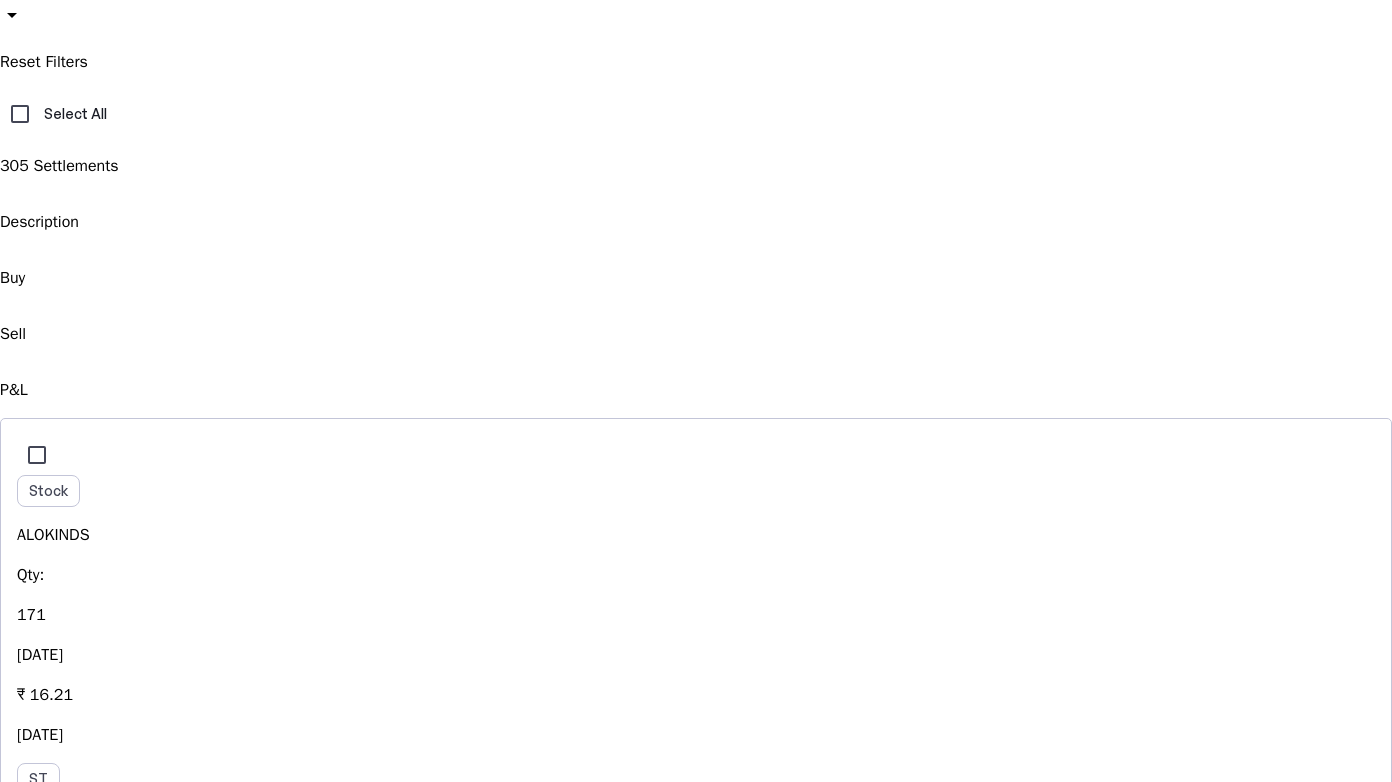scroll, scrollTop: 0, scrollLeft: 0, axis: both 